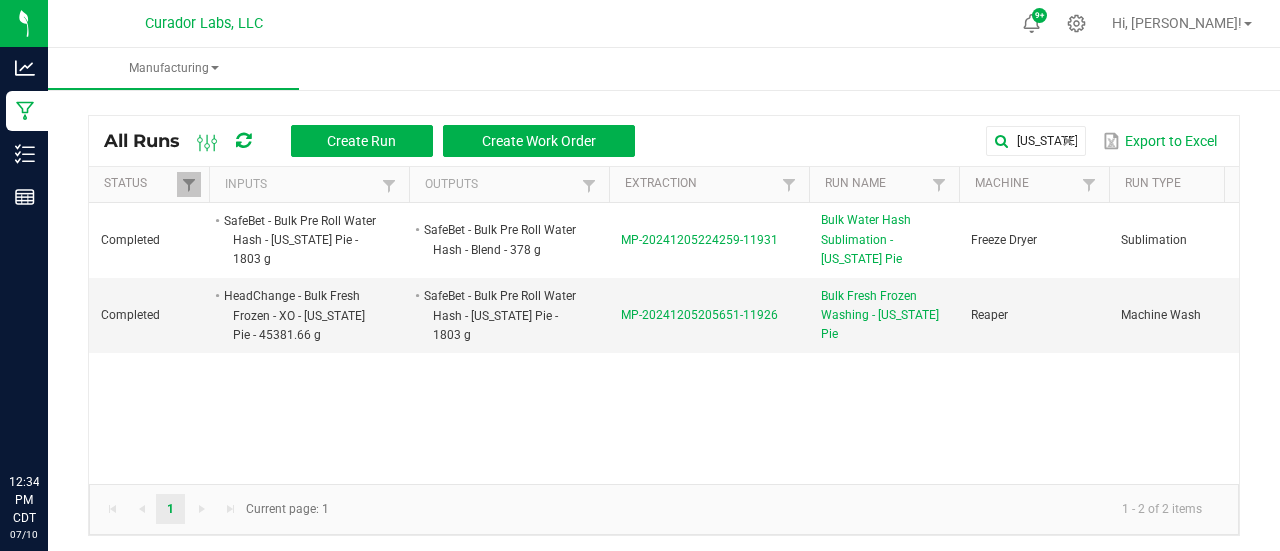 scroll, scrollTop: 0, scrollLeft: 0, axis: both 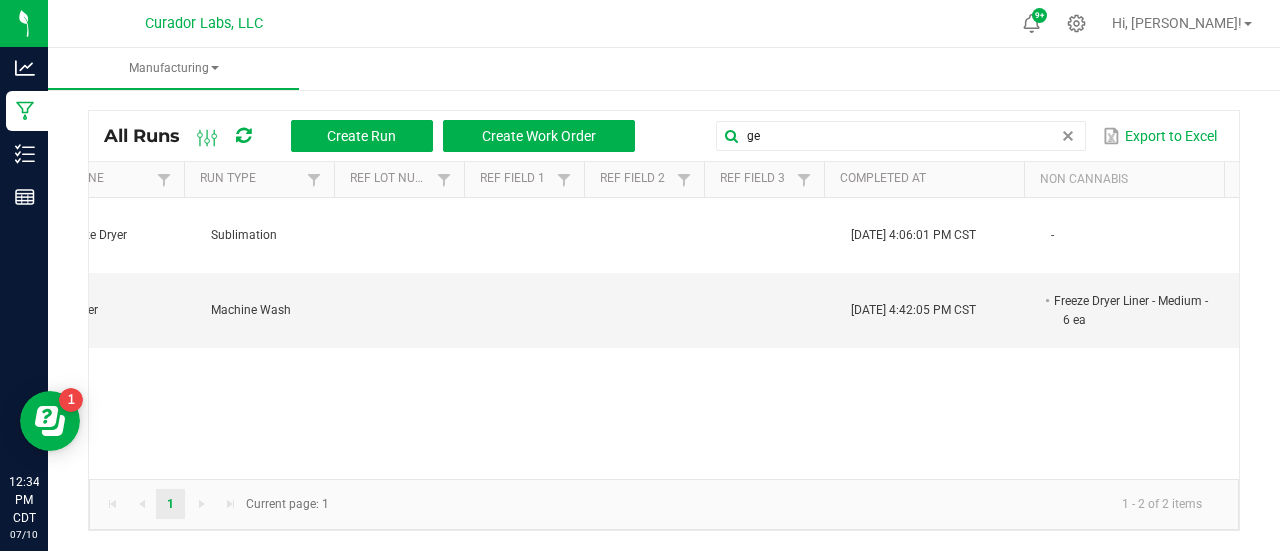 type on "g" 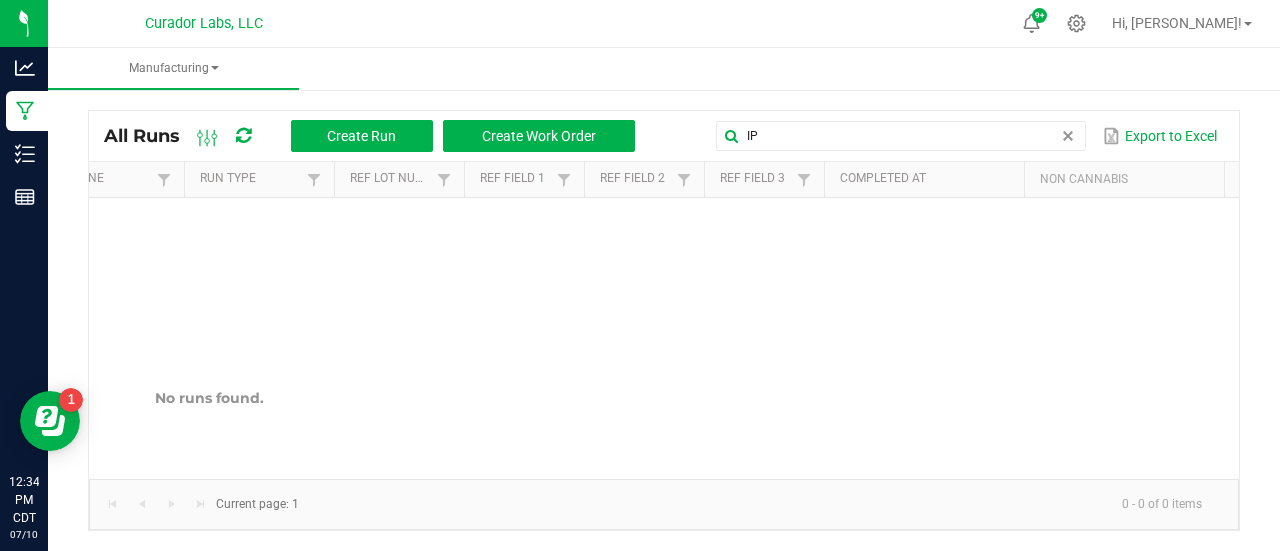 type on "I" 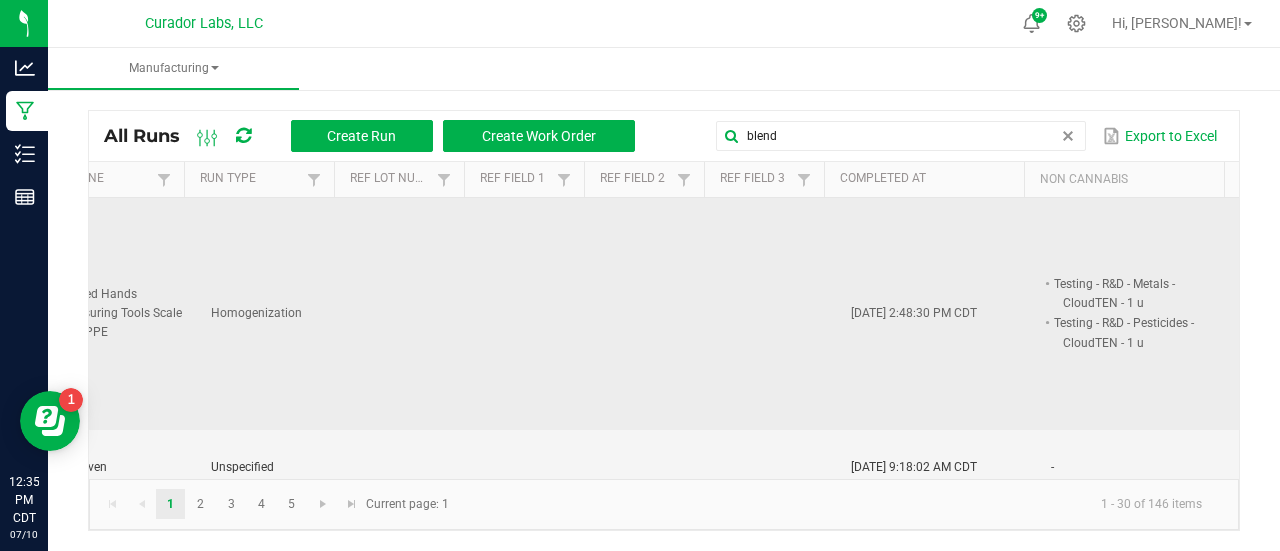 scroll, scrollTop: 0, scrollLeft: 171, axis: horizontal 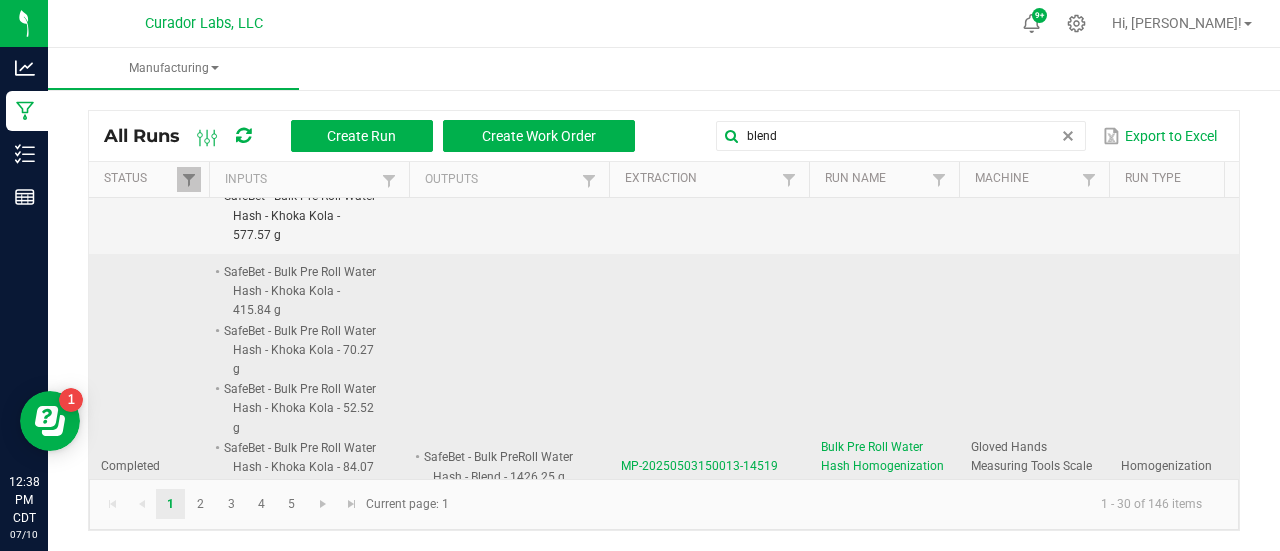 type on "blend" 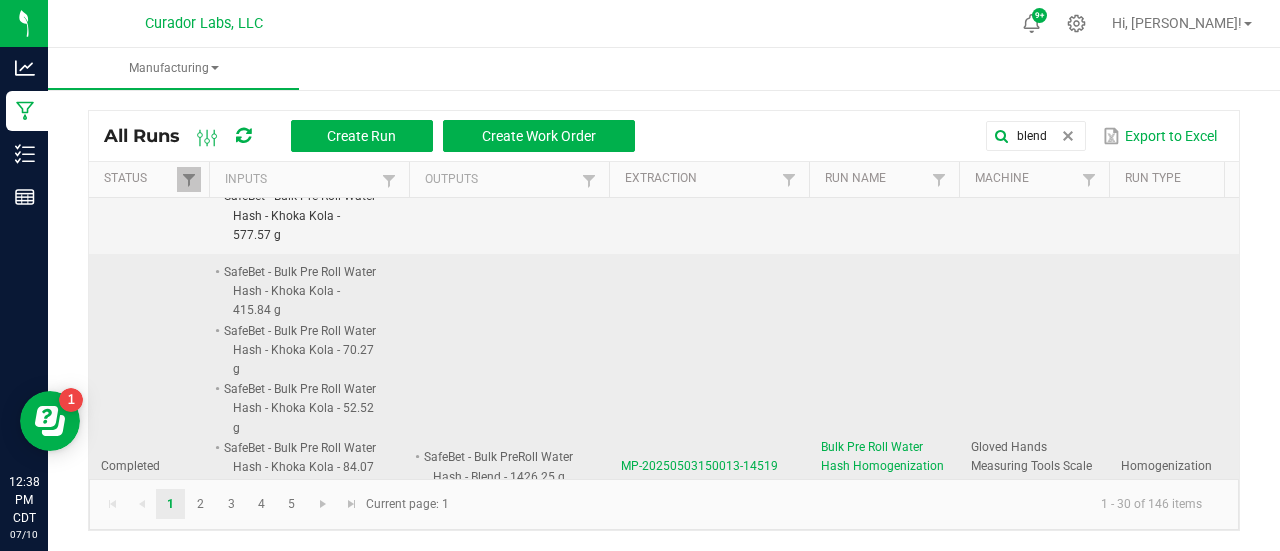 click on "Bulk Pre Roll Water Hash Homogenization - Blend" at bounding box center [884, 467] 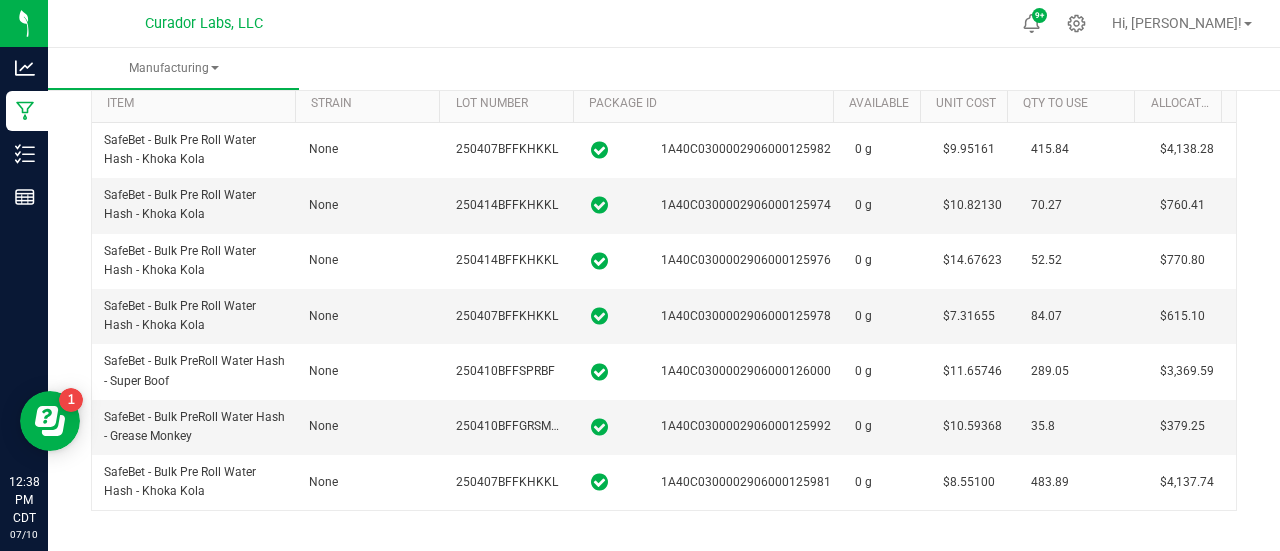 scroll, scrollTop: 0, scrollLeft: 0, axis: both 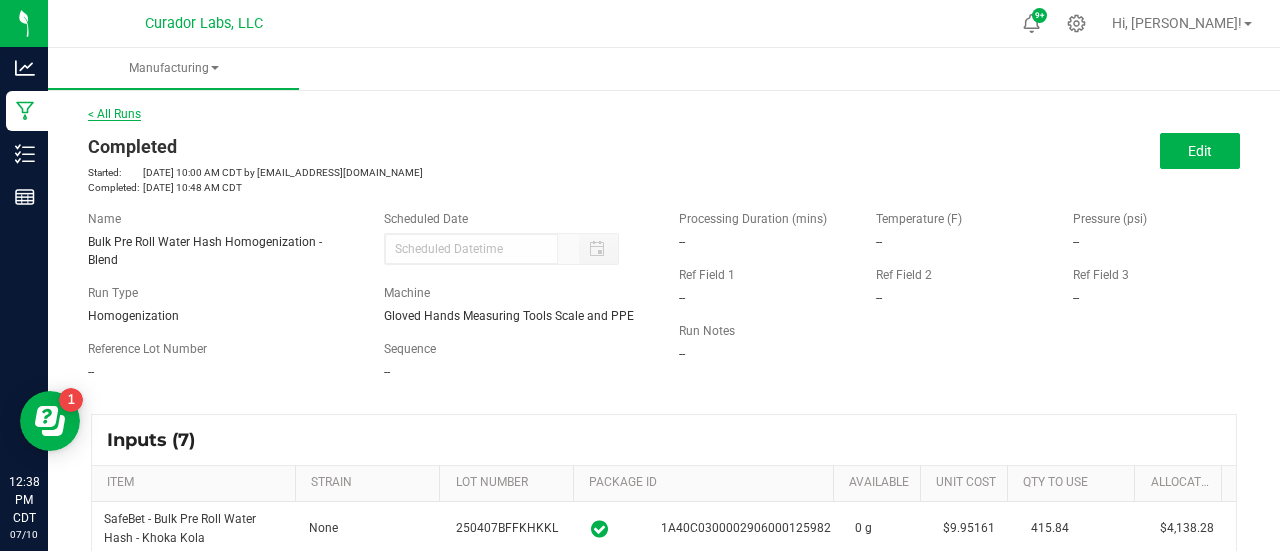 click on "< All Runs" at bounding box center (114, 114) 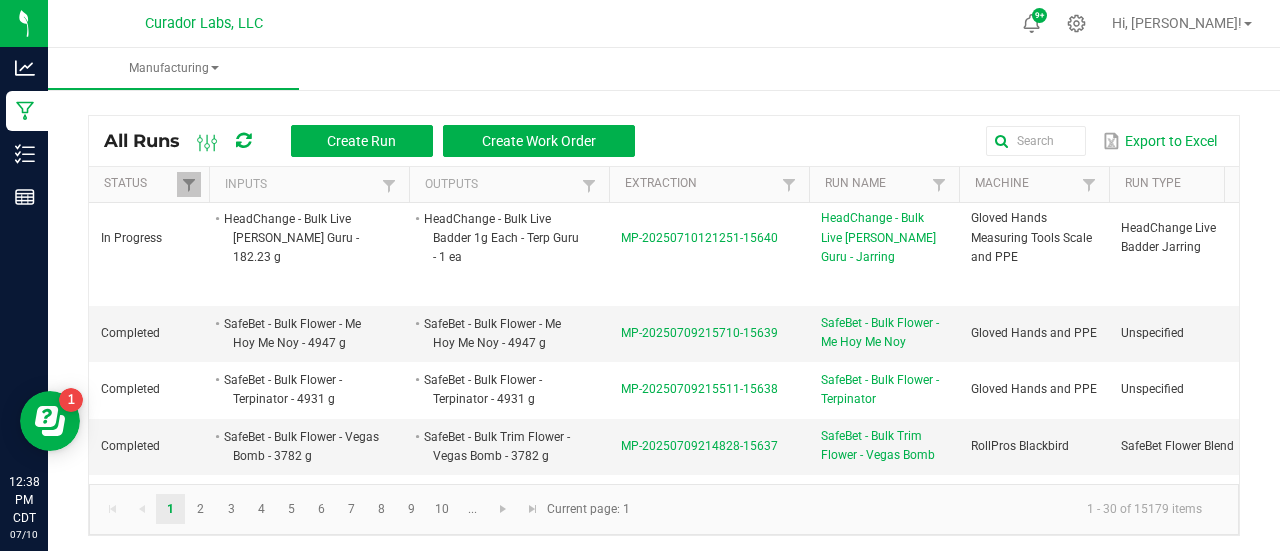 scroll, scrollTop: 777, scrollLeft: 0, axis: vertical 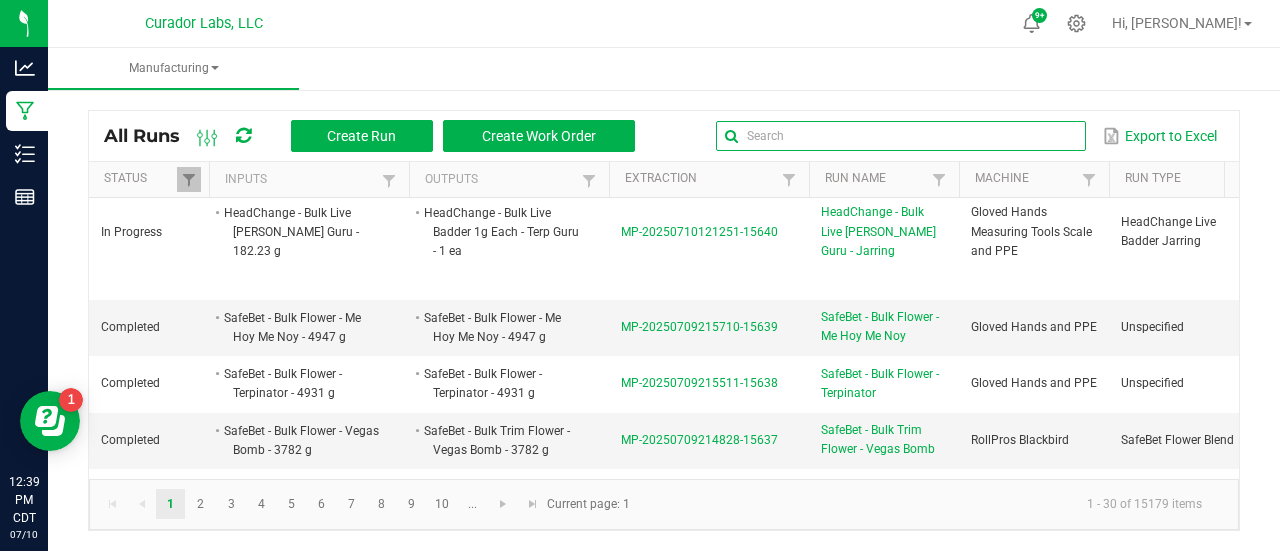 click at bounding box center (901, 136) 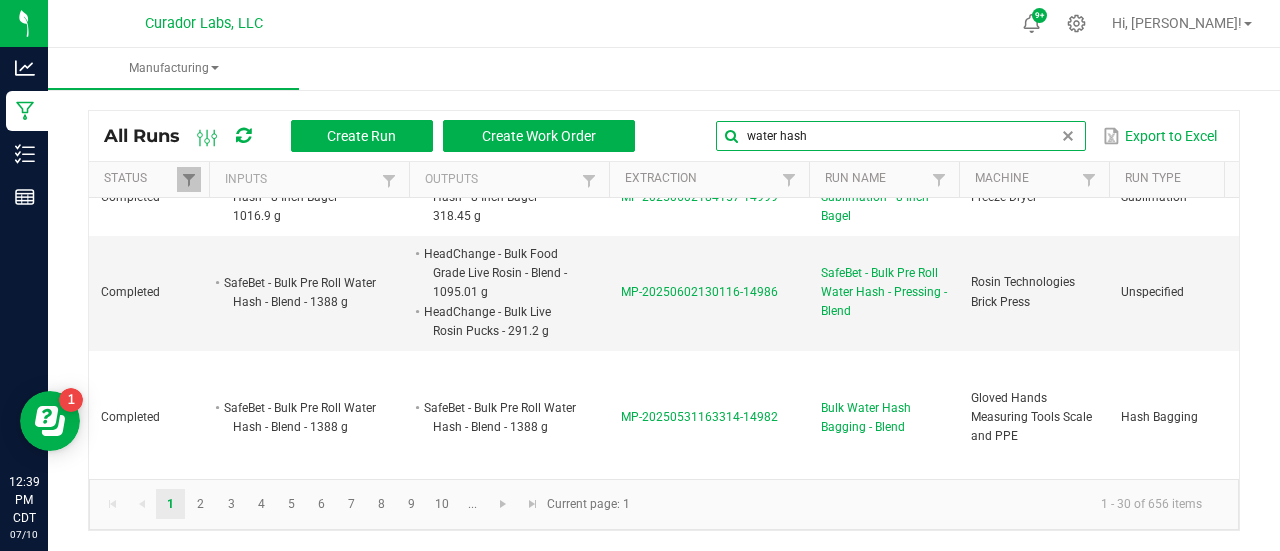 scroll, scrollTop: 2819, scrollLeft: 0, axis: vertical 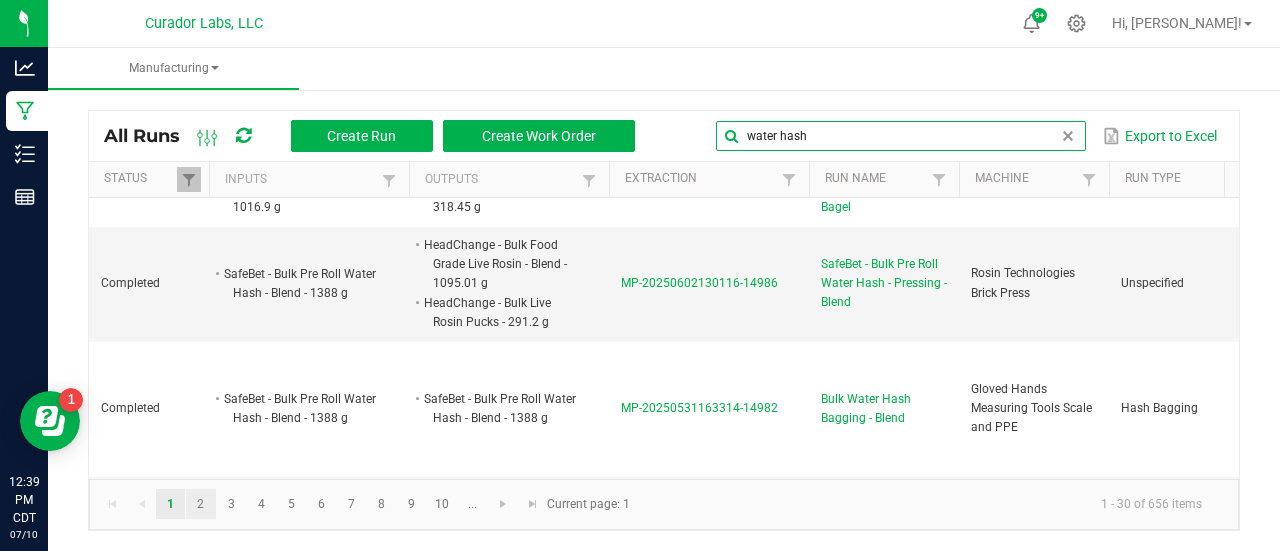 type on "water hash" 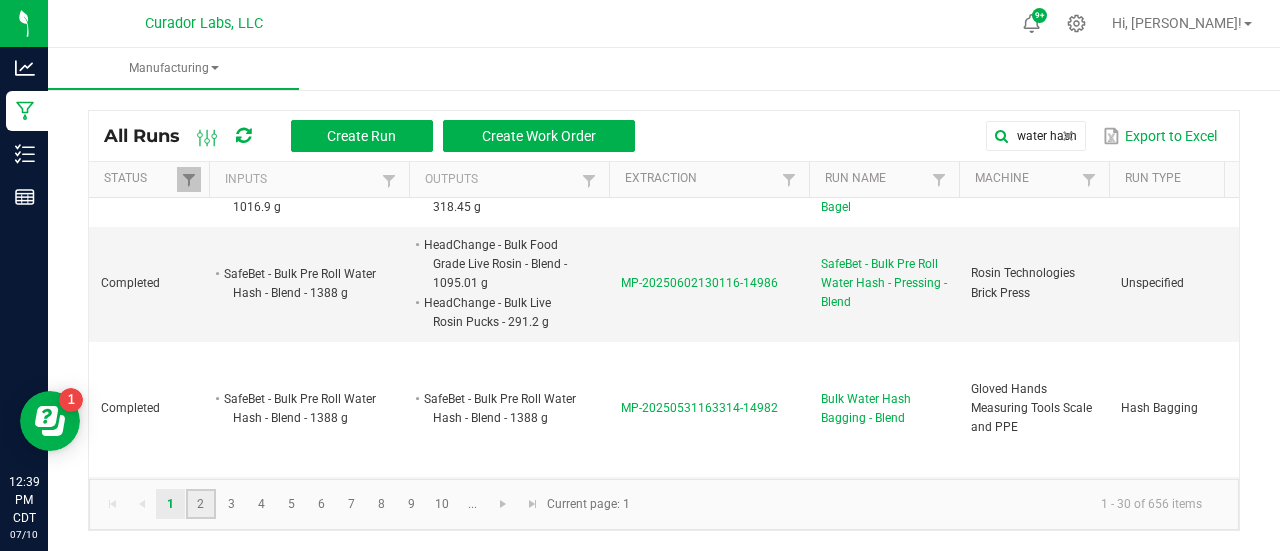 click on "2" 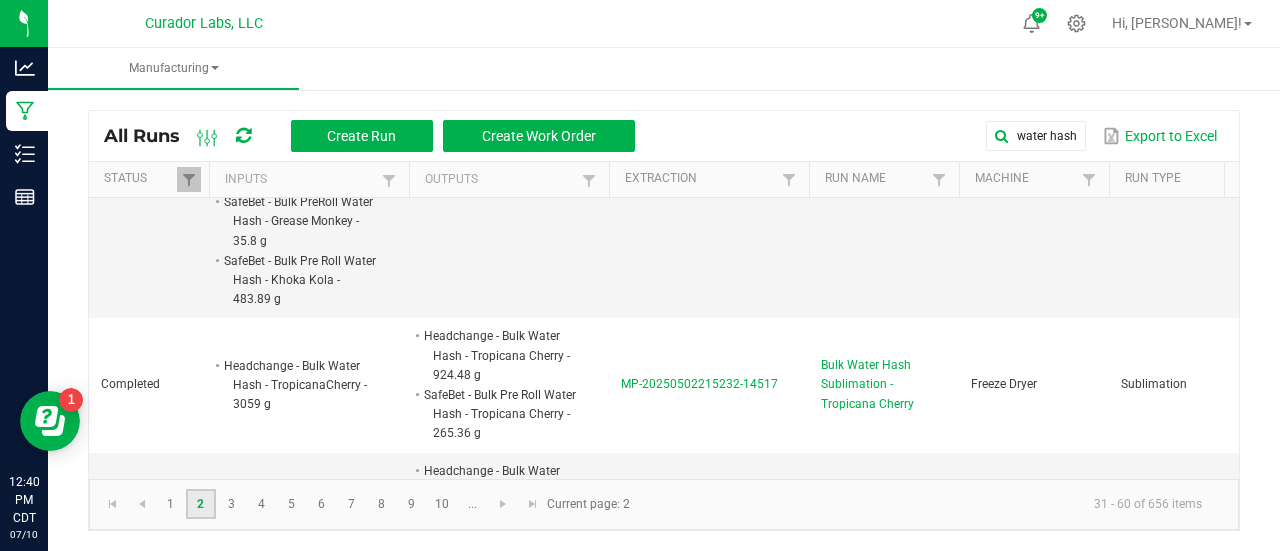 scroll, scrollTop: 3592, scrollLeft: 0, axis: vertical 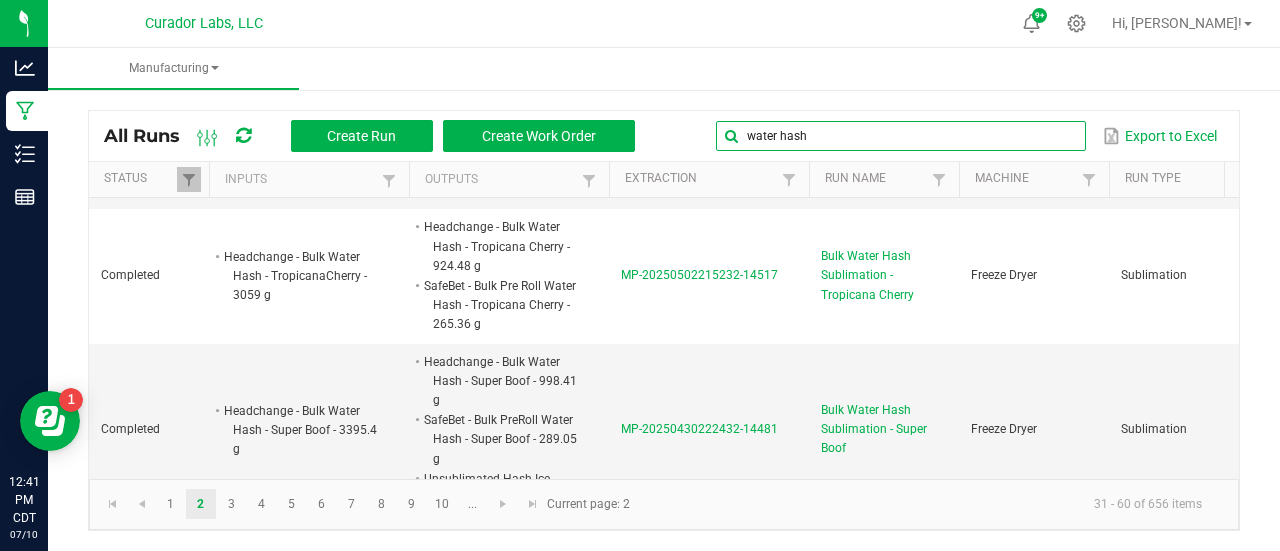 click on "water hash" at bounding box center [901, 136] 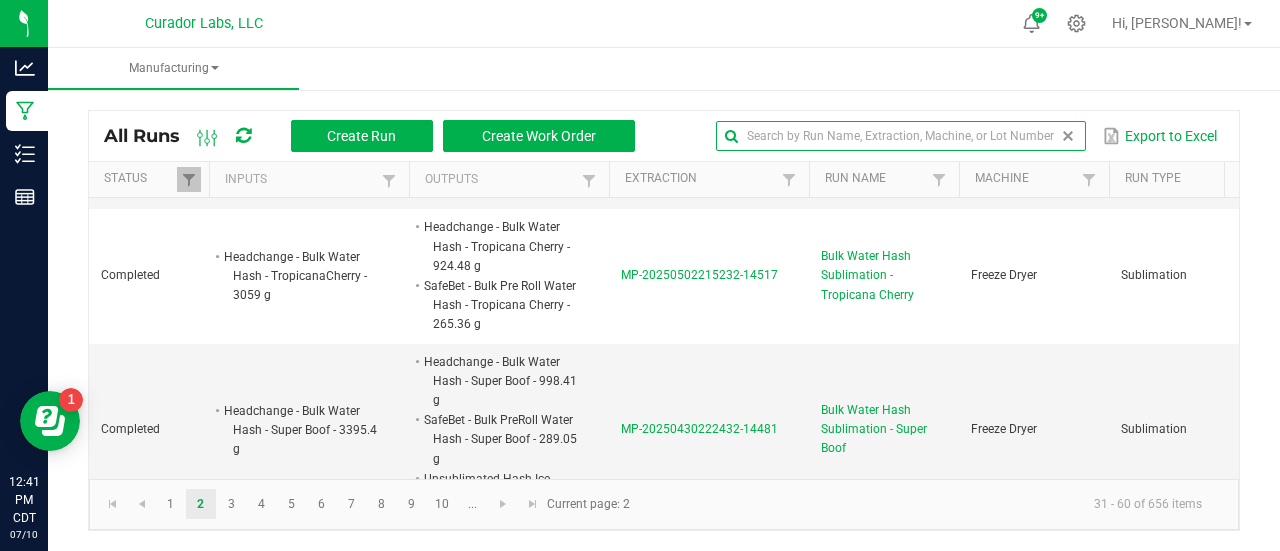 click at bounding box center (1068, 136) 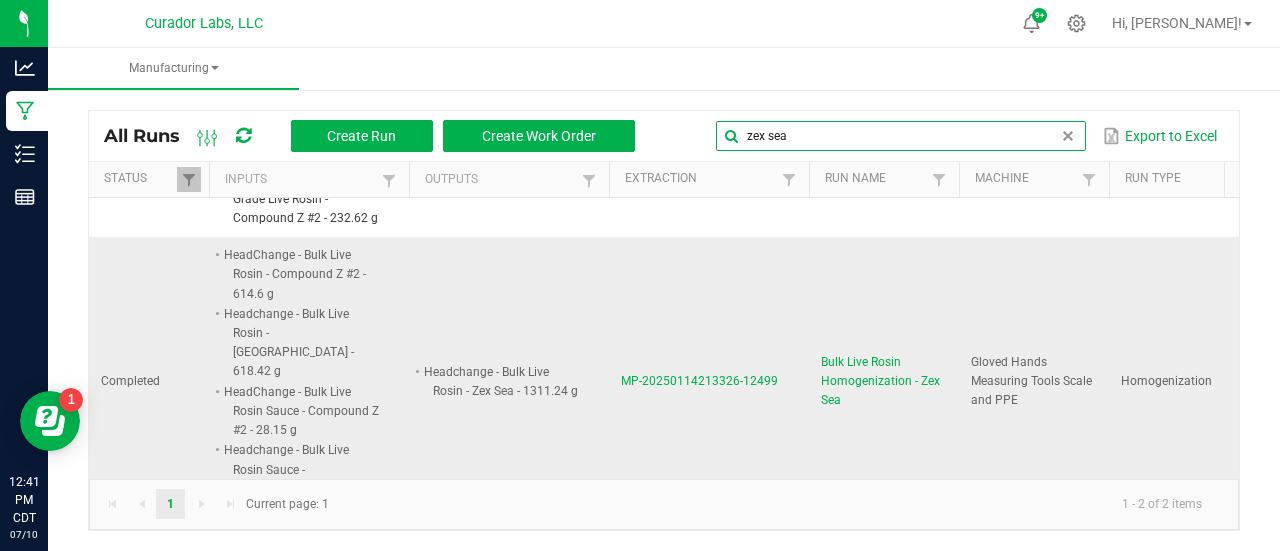 scroll, scrollTop: 114, scrollLeft: 215, axis: both 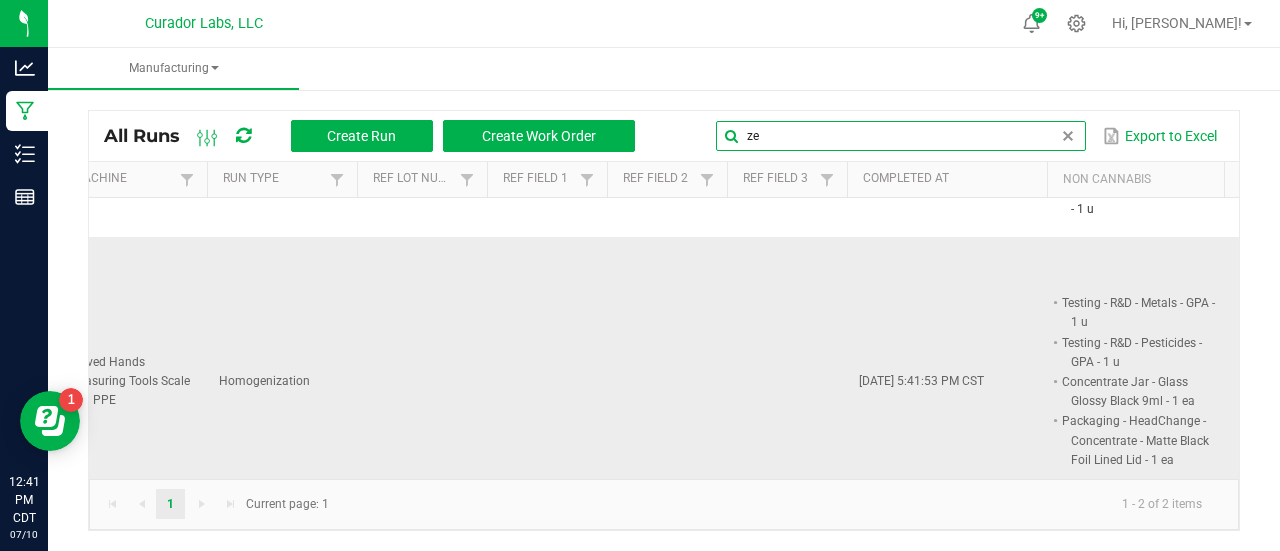 type on "z" 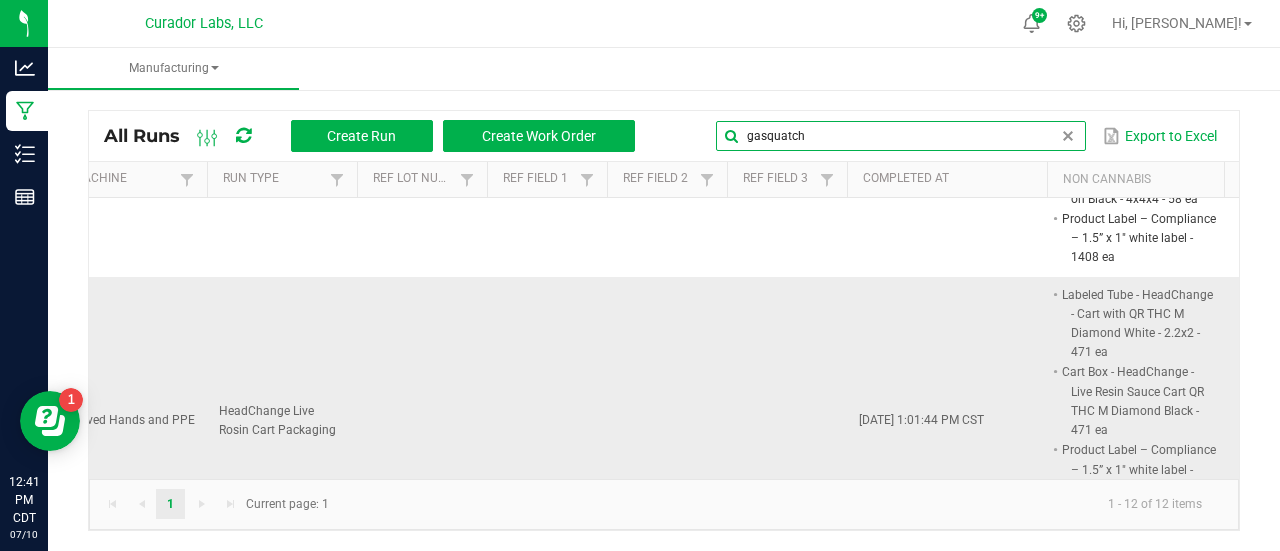 scroll, scrollTop: 114, scrollLeft: 87, axis: both 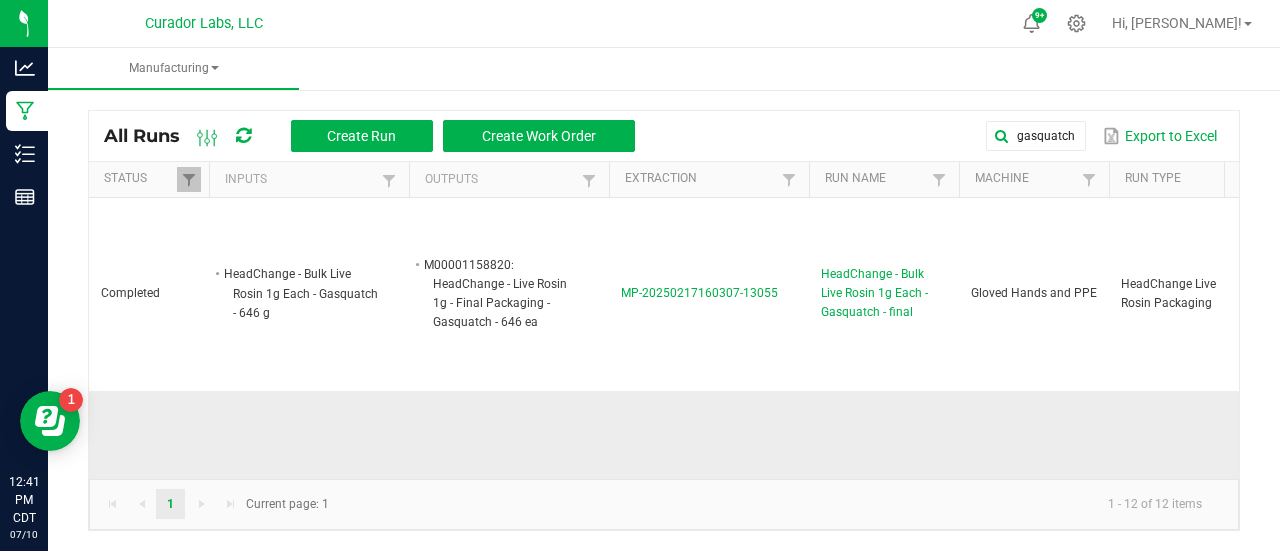 click on "MP-20250217160307-13055" at bounding box center (709, 294) 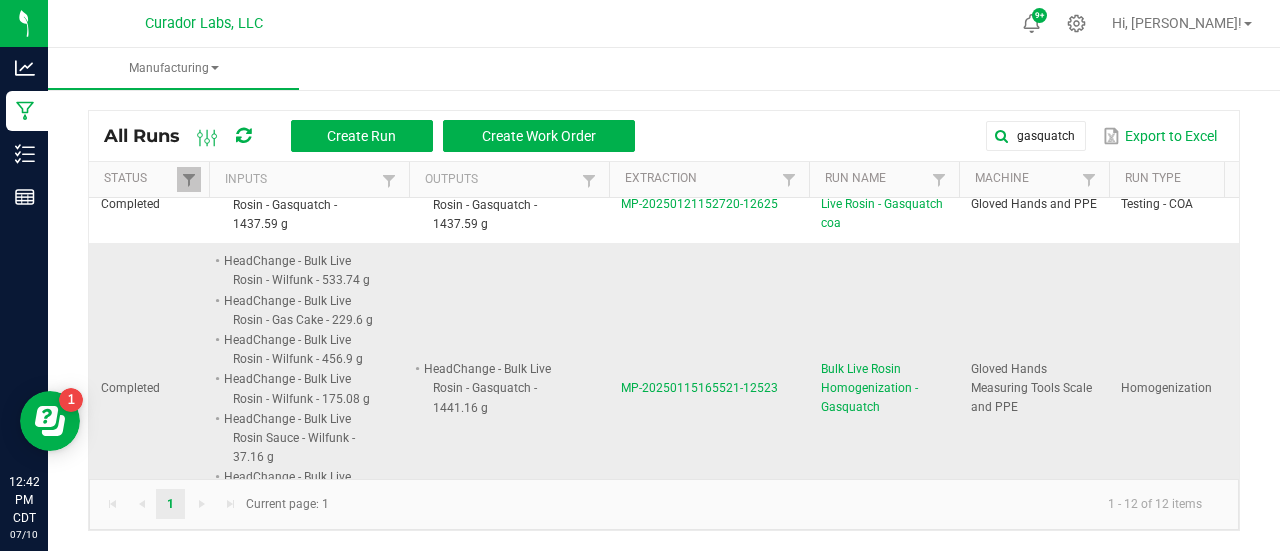 scroll, scrollTop: 1898, scrollLeft: 336, axis: both 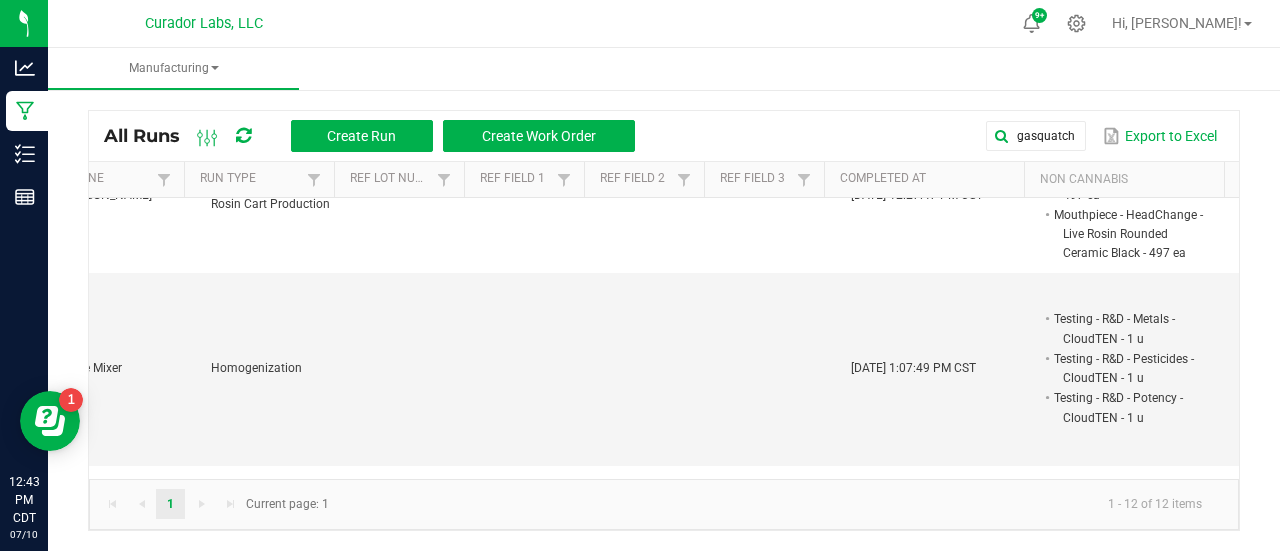 click on "gasquatch  Export to Excel" at bounding box center (937, 136) 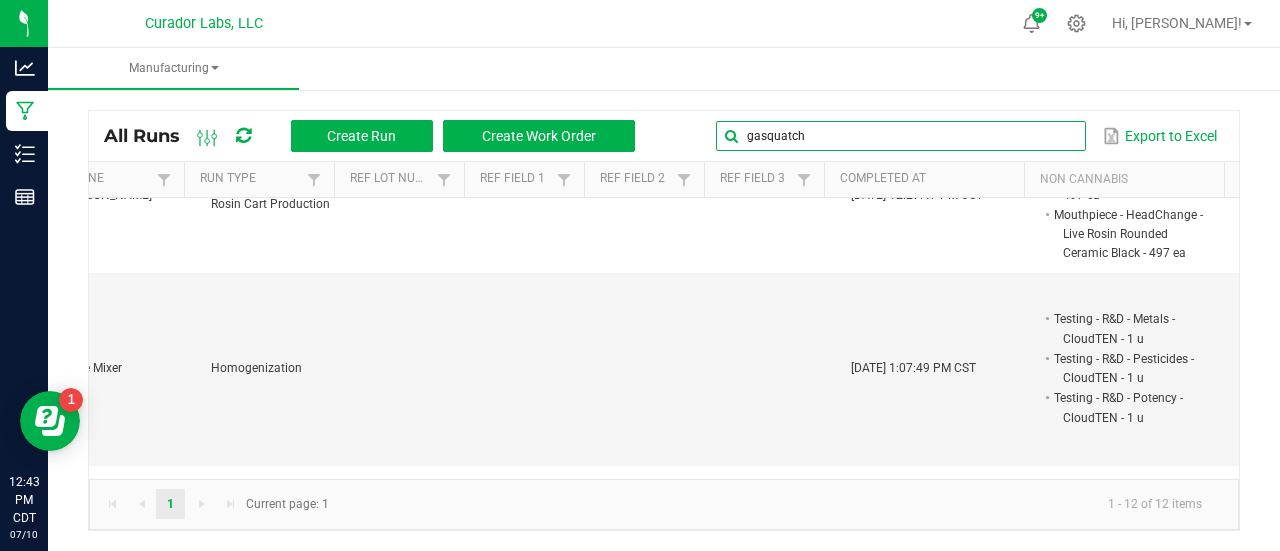 click on "gasquatch" at bounding box center [901, 136] 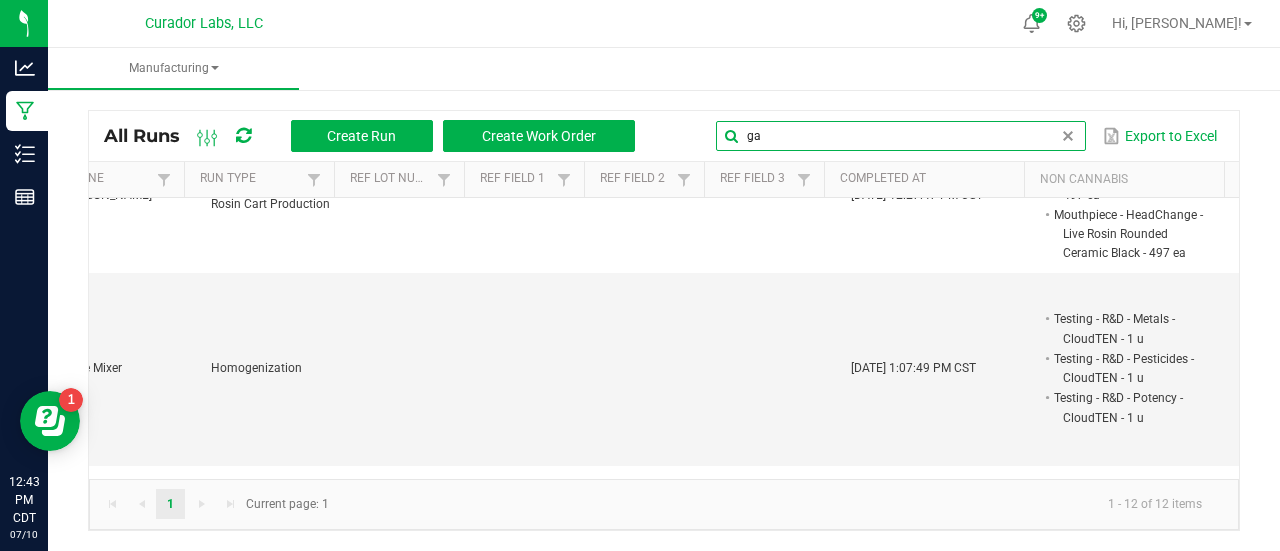 type on "g" 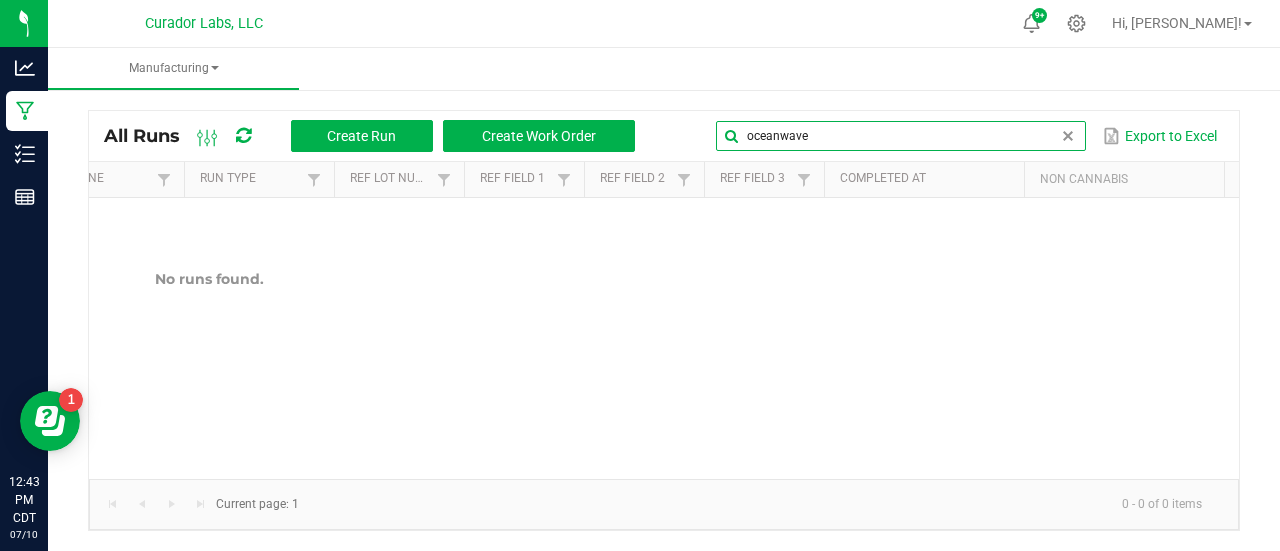 click on "oceanwave" at bounding box center (901, 136) 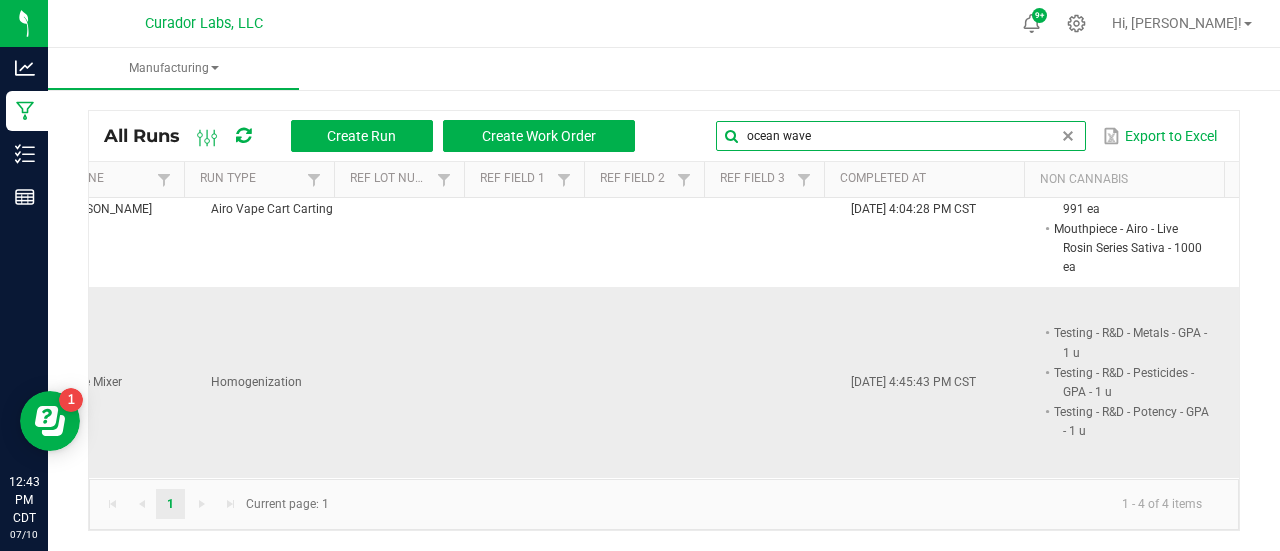 type on "ocean wave" 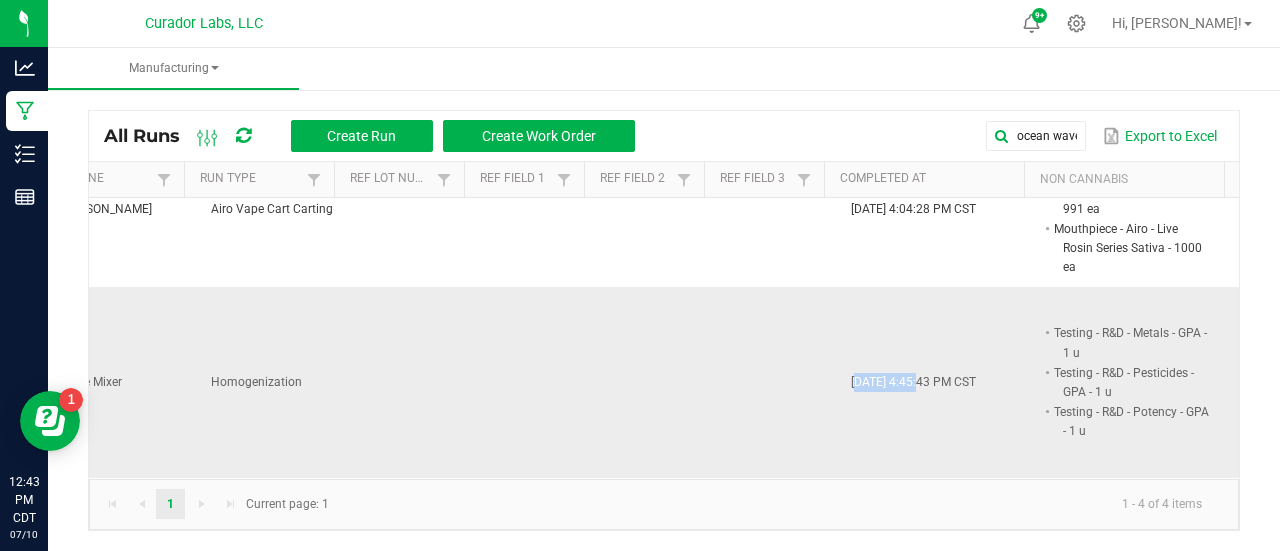 drag, startPoint x: 821, startPoint y: 361, endPoint x: 884, endPoint y: 365, distance: 63.126858 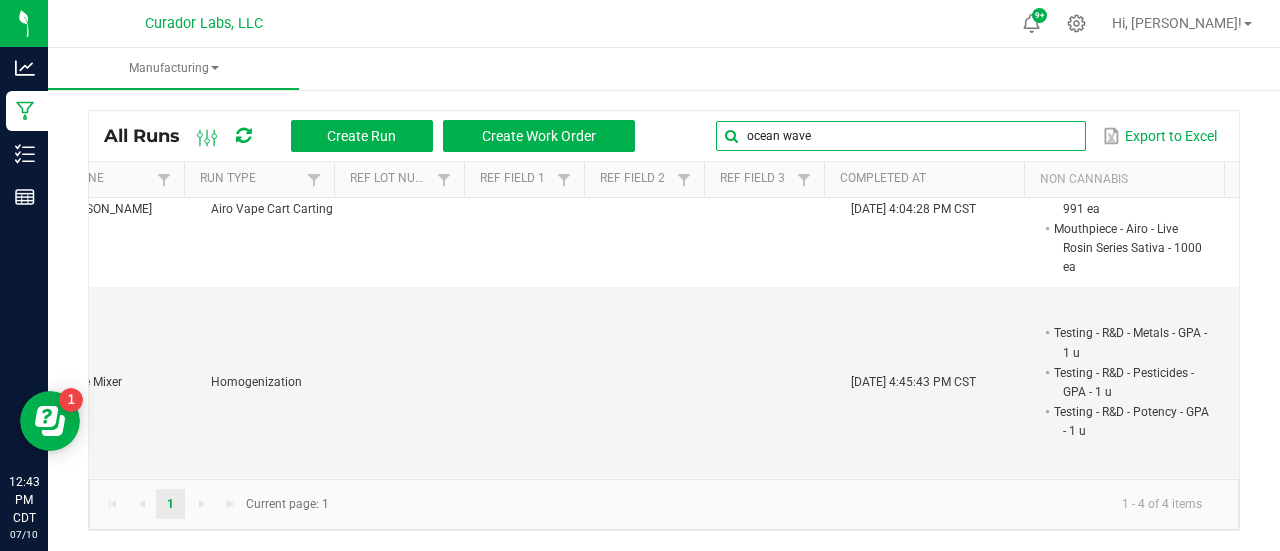 click on "ocean wave" at bounding box center [901, 136] 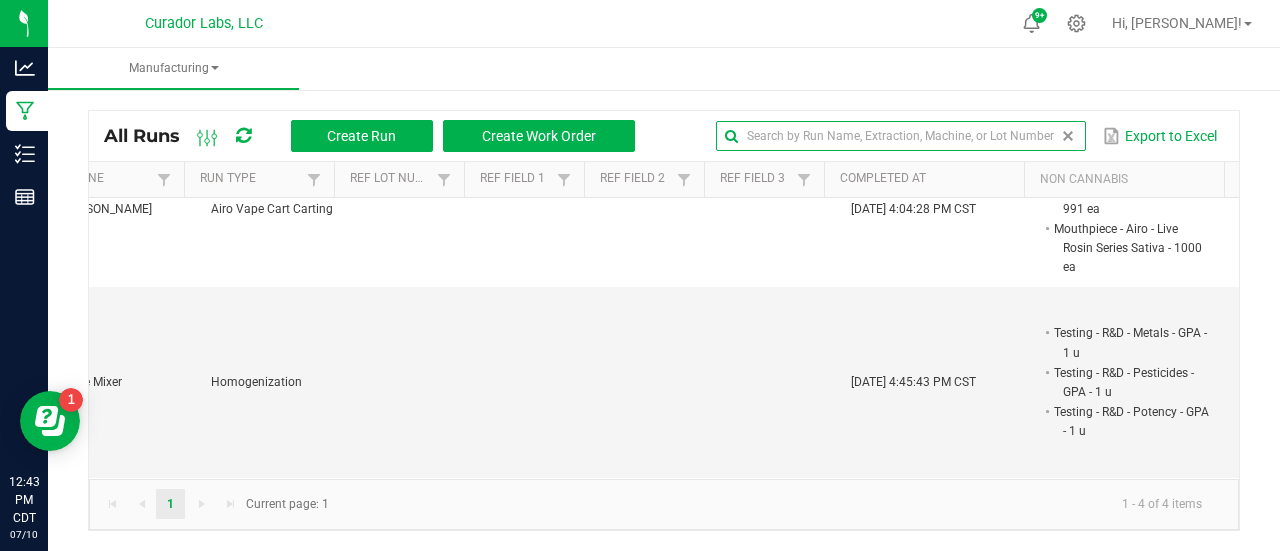 click at bounding box center (1068, 136) 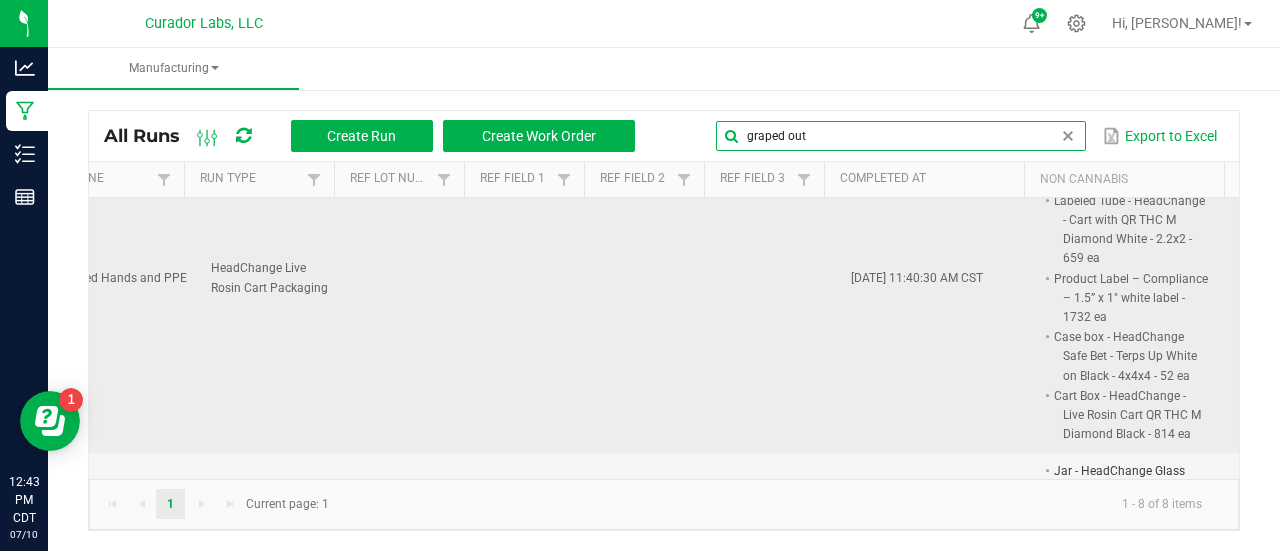 scroll, scrollTop: 447, scrollLeft: 314, axis: both 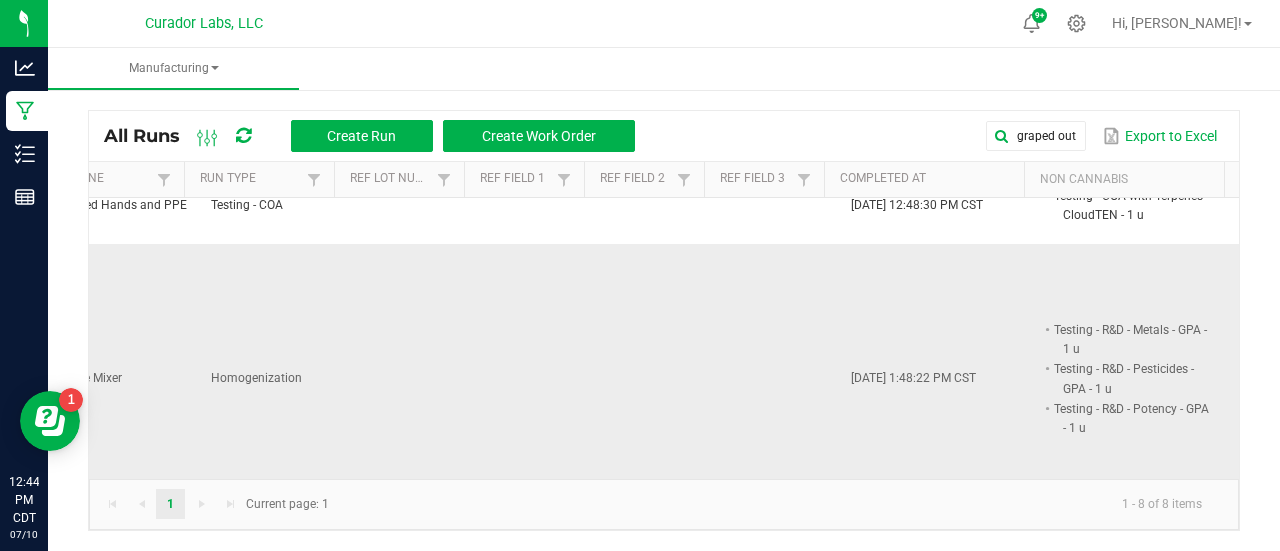 click on "[DATE] 1:48:22 PM CST" at bounding box center [939, 379] 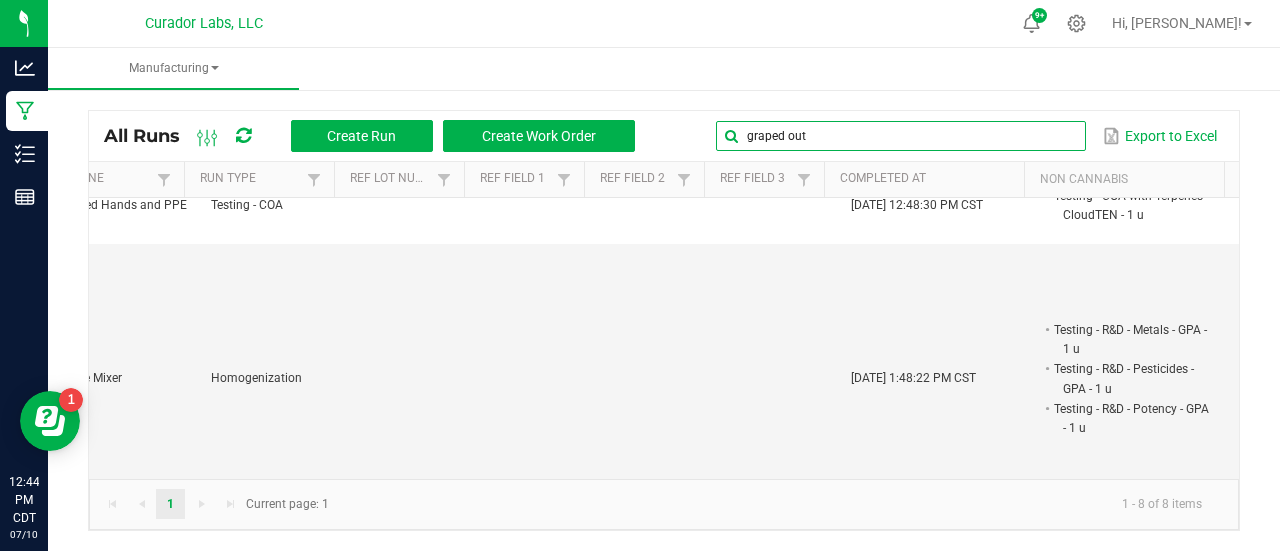 click on "graped out" at bounding box center (901, 136) 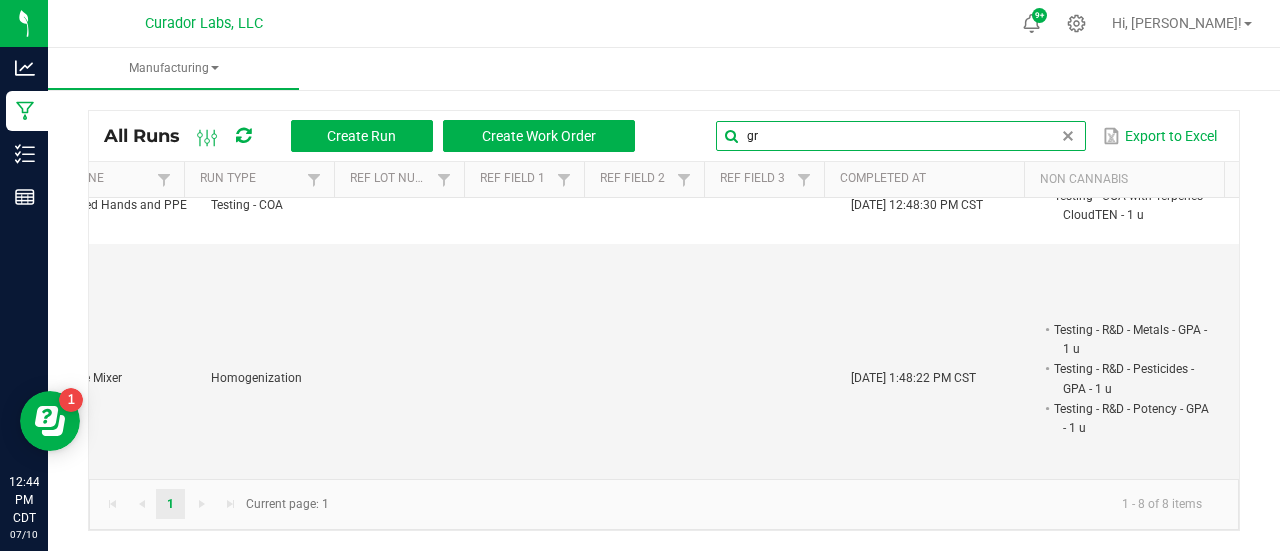 type on "g" 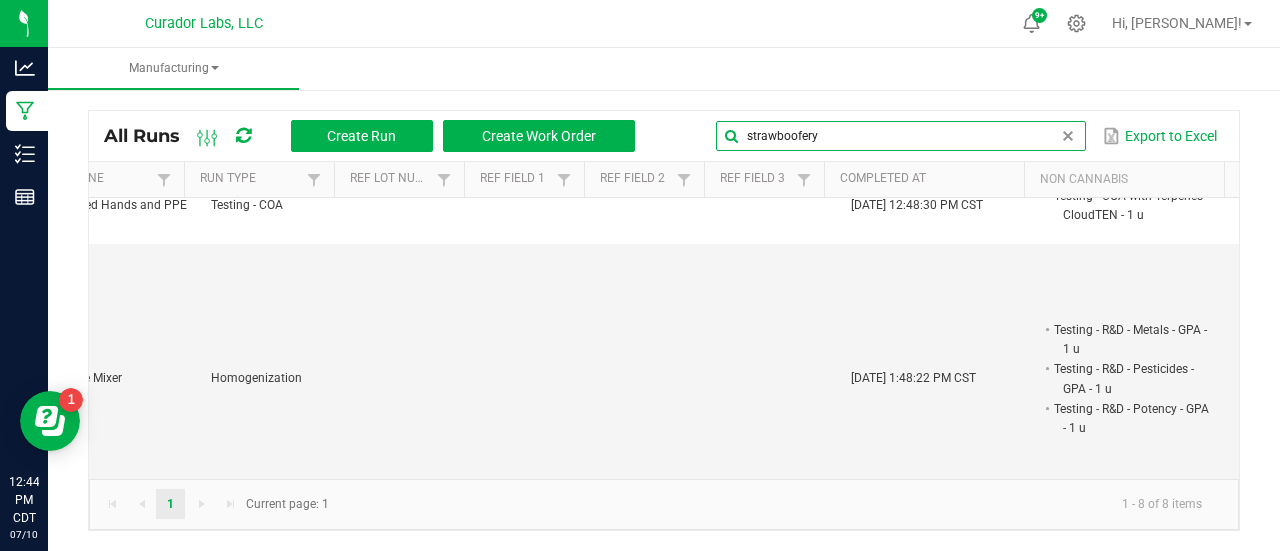 type on "strawboofery" 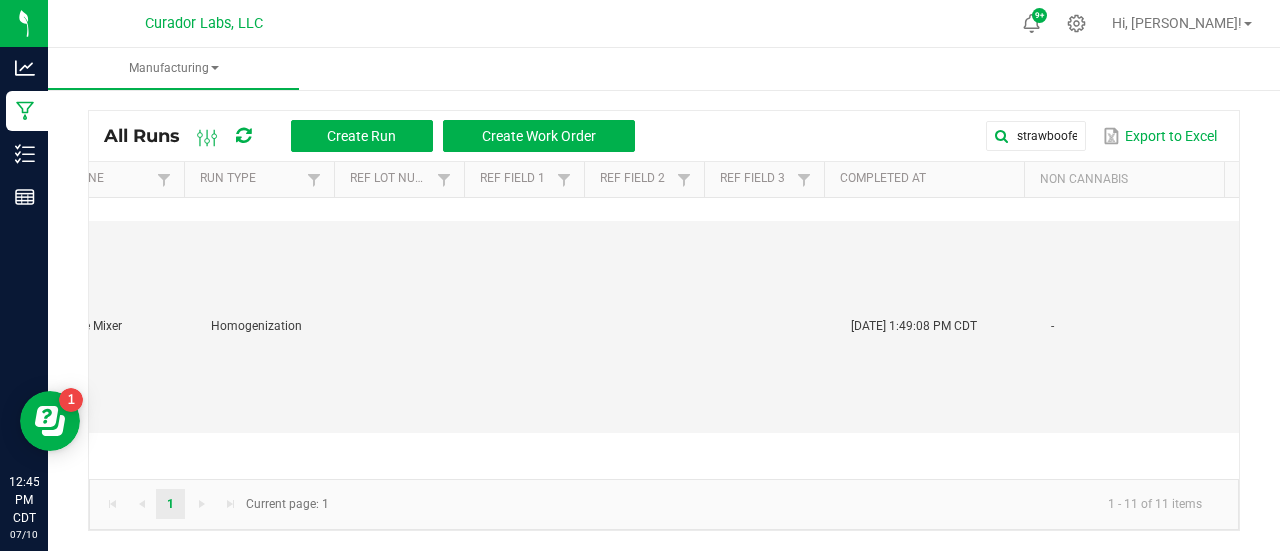 click at bounding box center [414, 327] 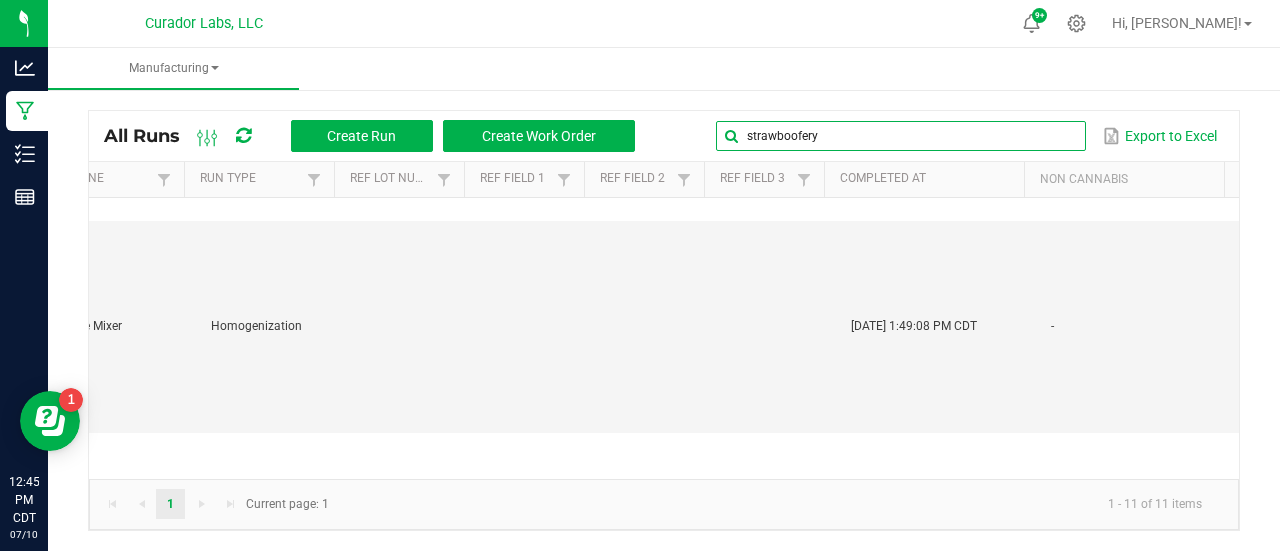 click on "strawboofery" at bounding box center (901, 136) 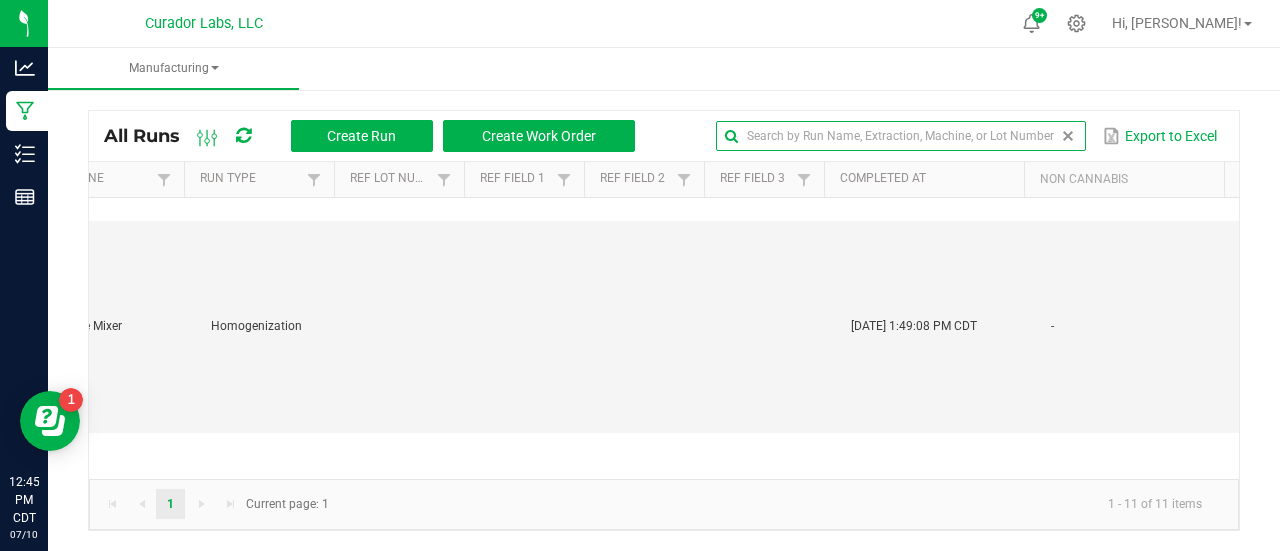 click at bounding box center (1068, 136) 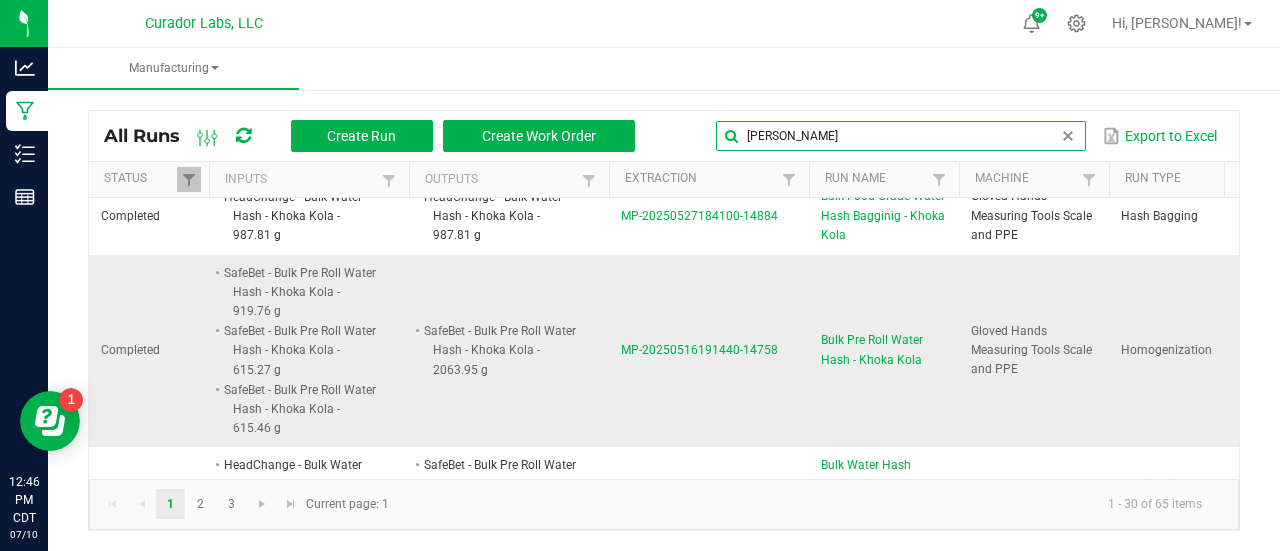 scroll, scrollTop: 1068, scrollLeft: 502, axis: both 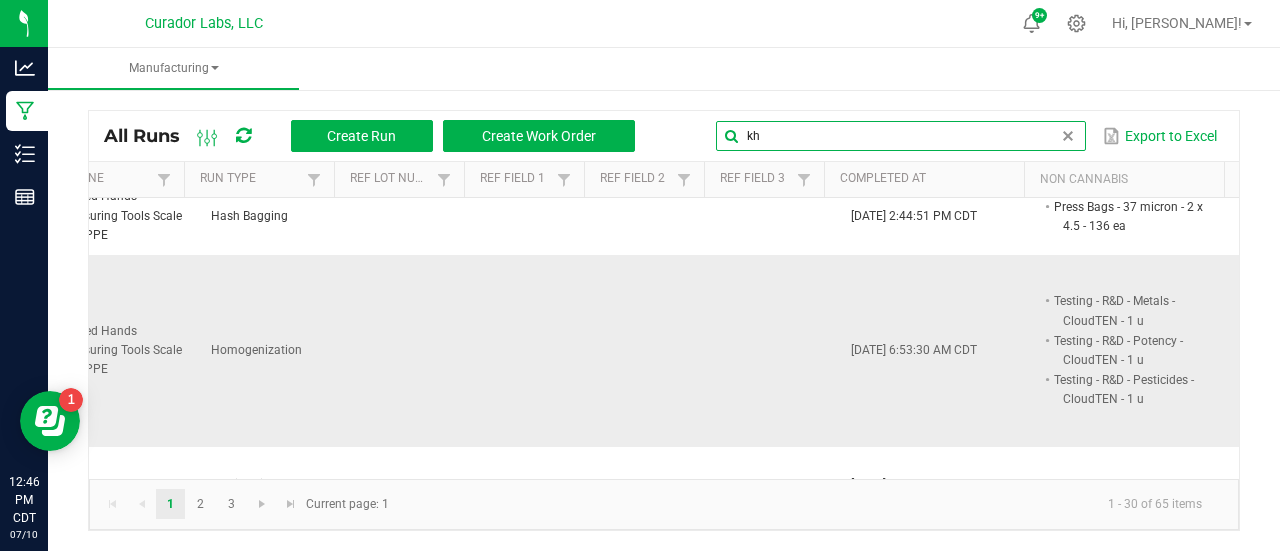 type on "k" 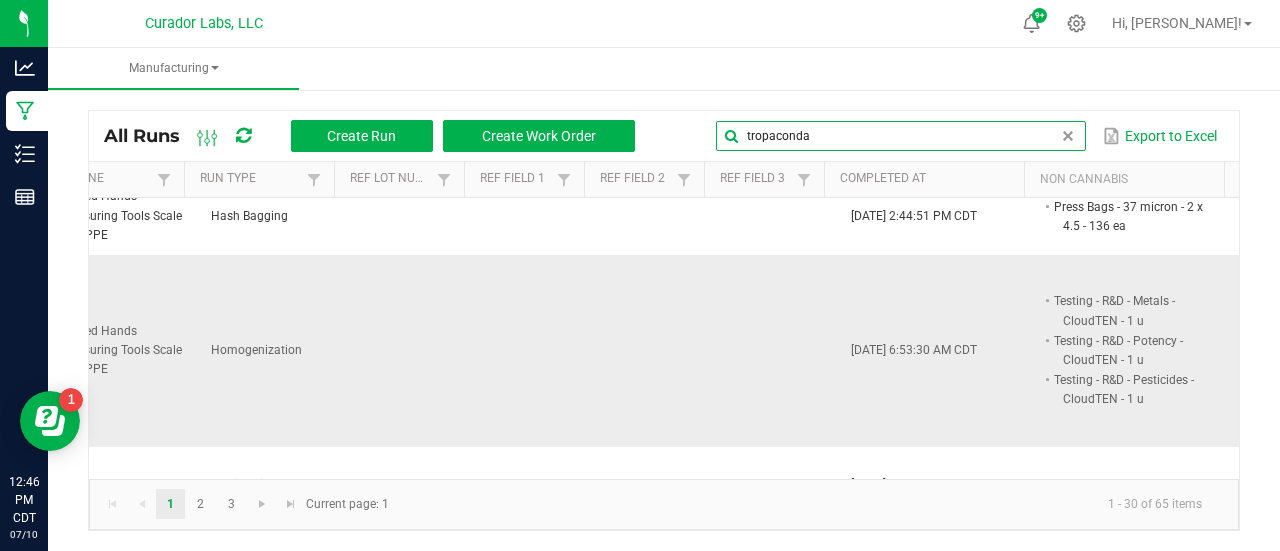 type on "tropaconda" 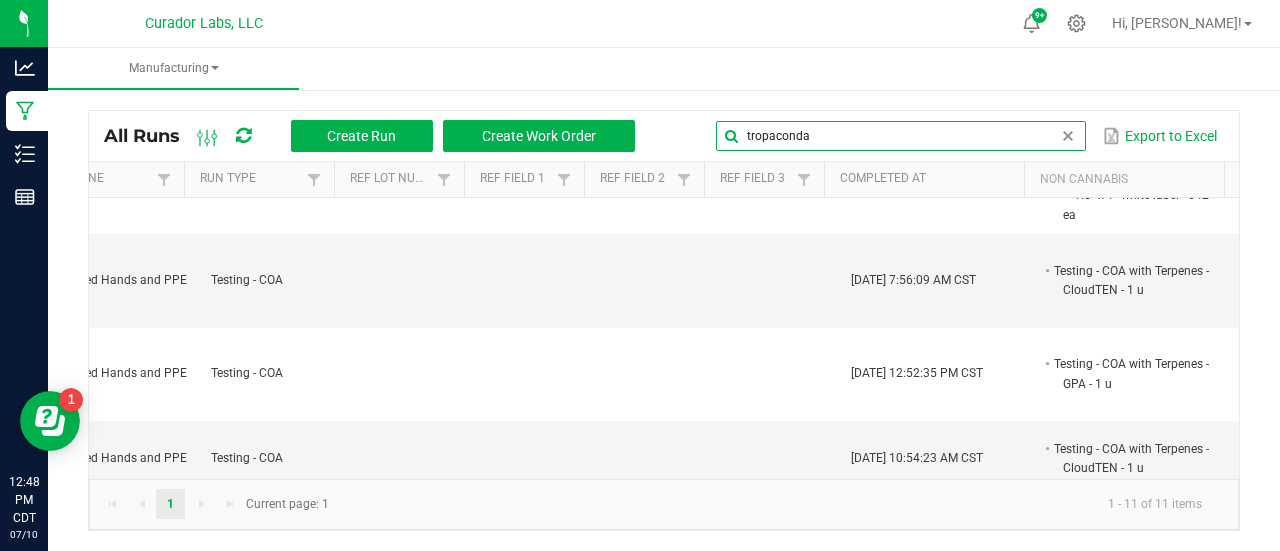 scroll, scrollTop: 1068, scrollLeft: 470, axis: both 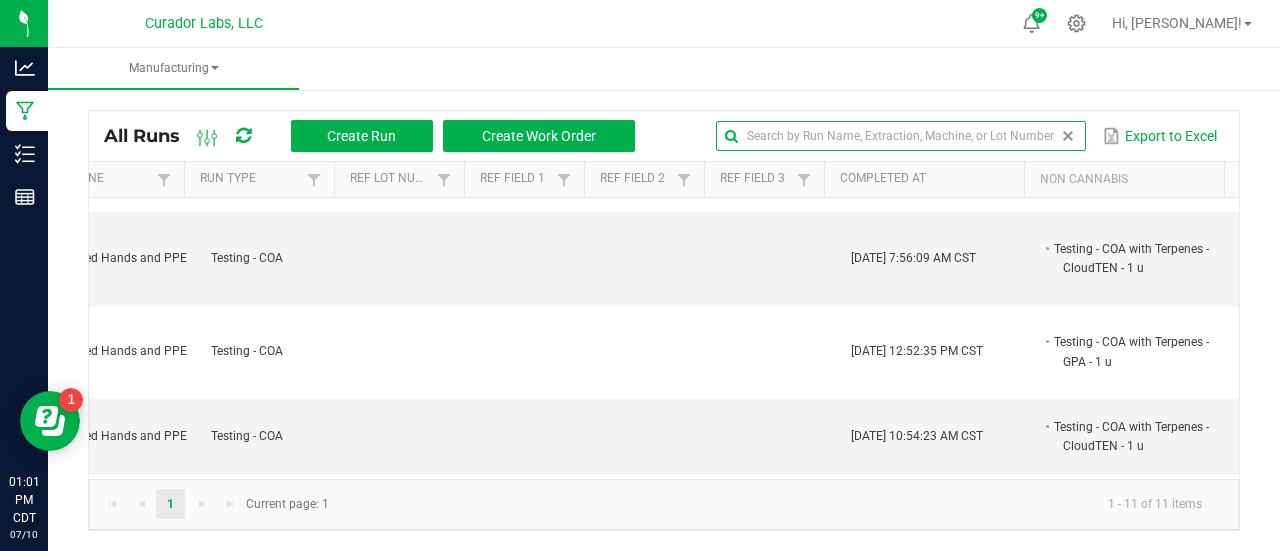 click at bounding box center (1068, 136) 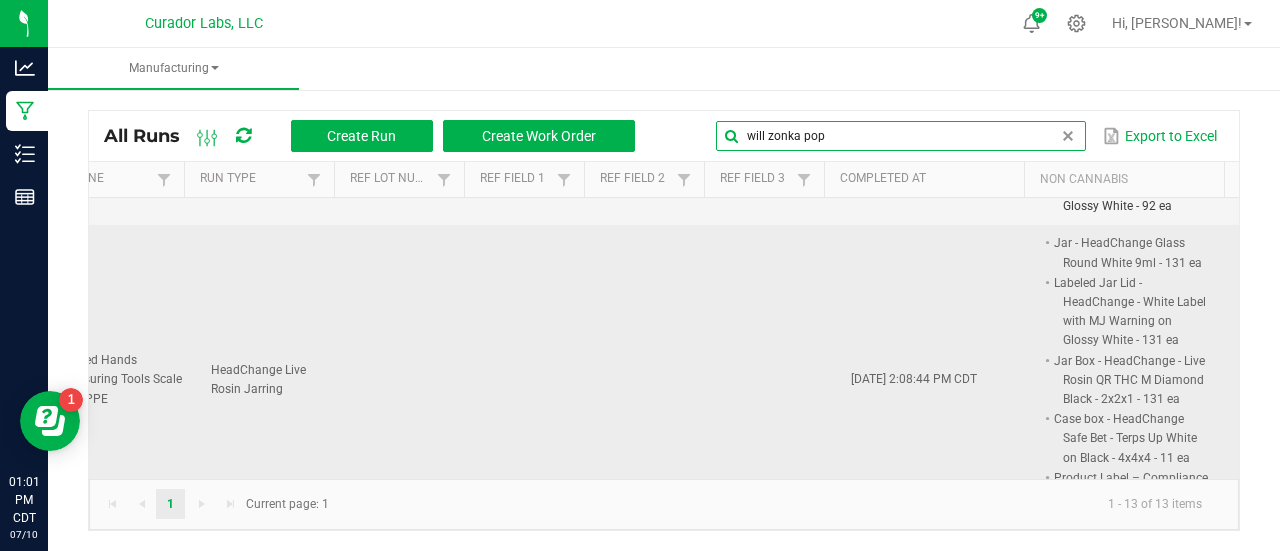 scroll, scrollTop: 1090, scrollLeft: 0, axis: vertical 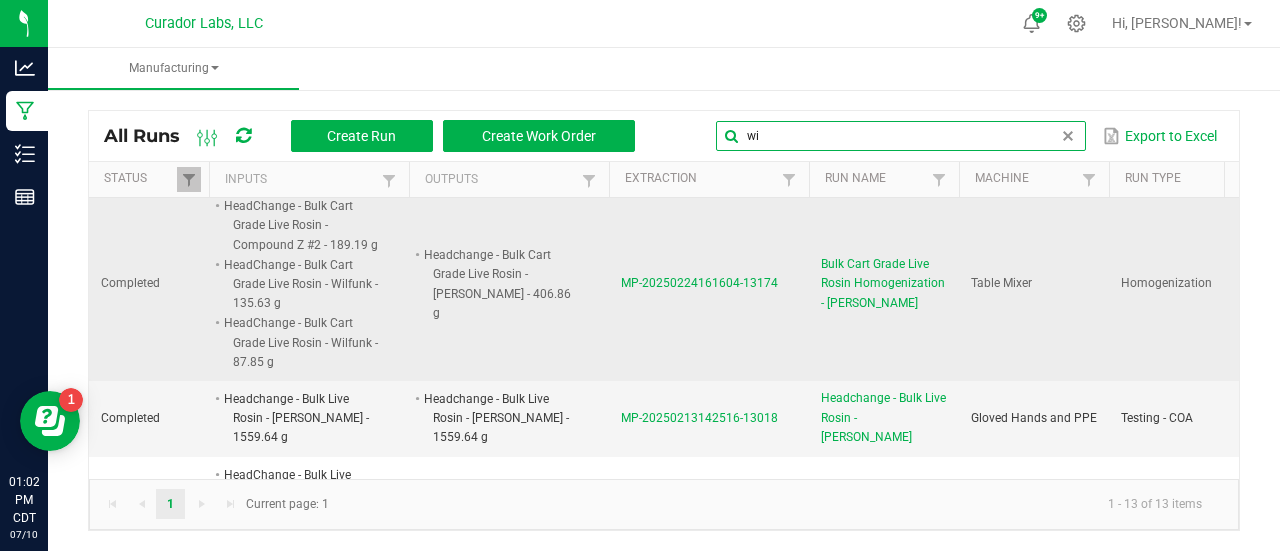 type on "w" 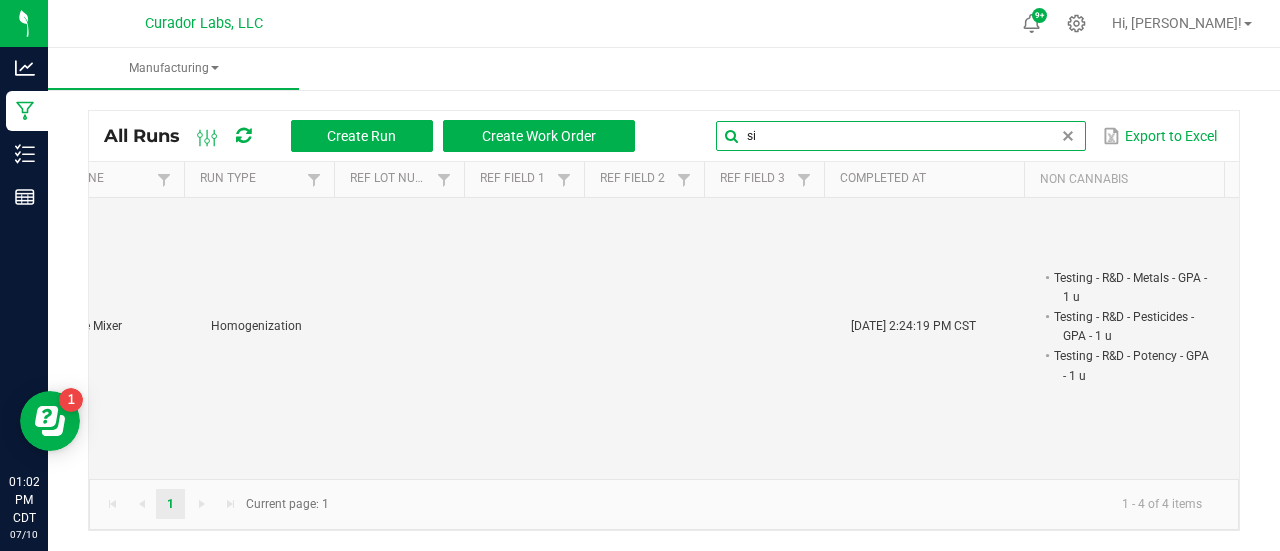type on "s" 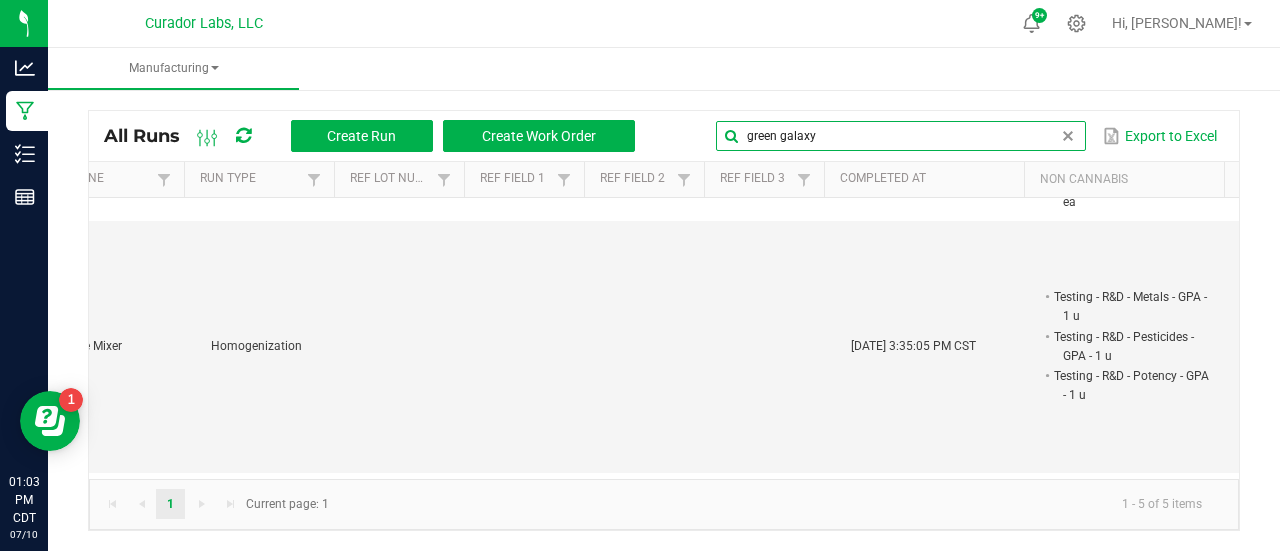type on "green galaxy" 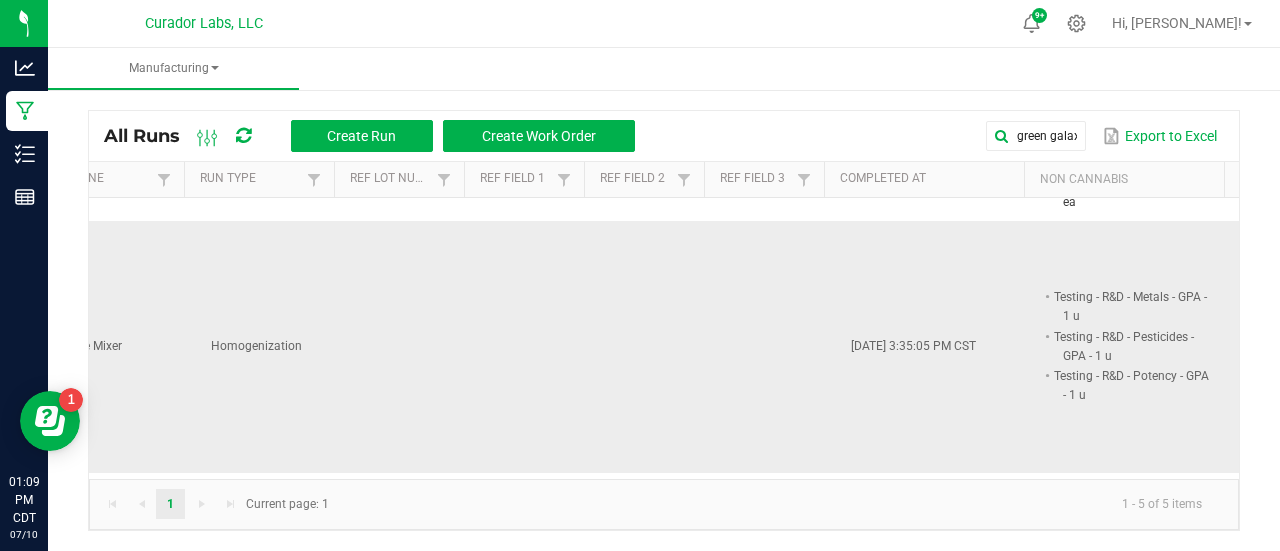 drag, startPoint x: 556, startPoint y: 322, endPoint x: 358, endPoint y: 295, distance: 199.83243 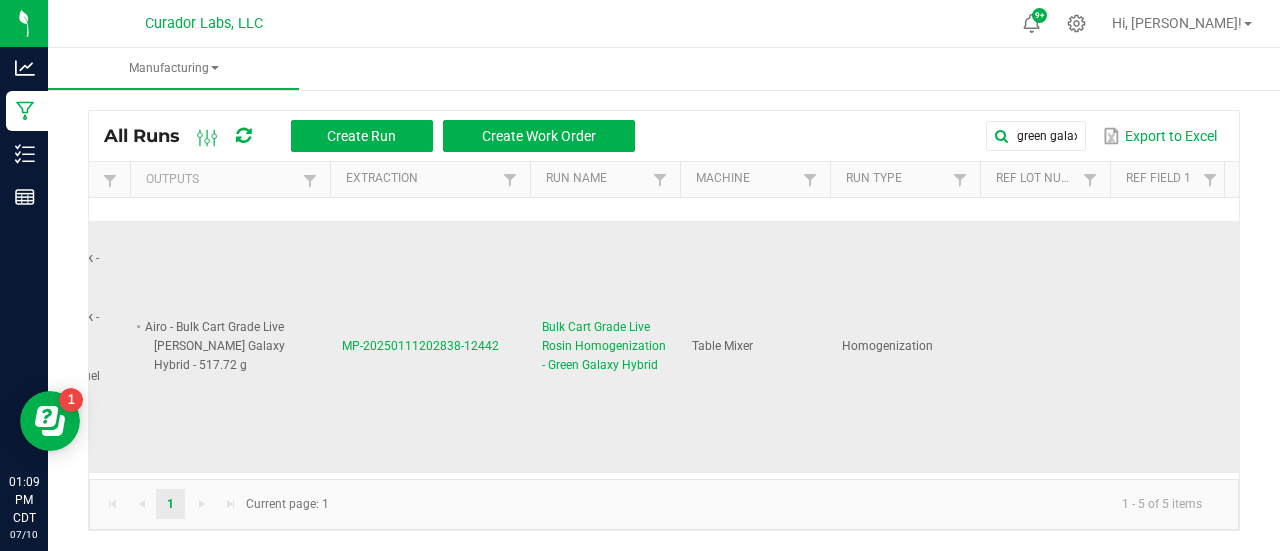 scroll, scrollTop: 536, scrollLeft: 0, axis: vertical 